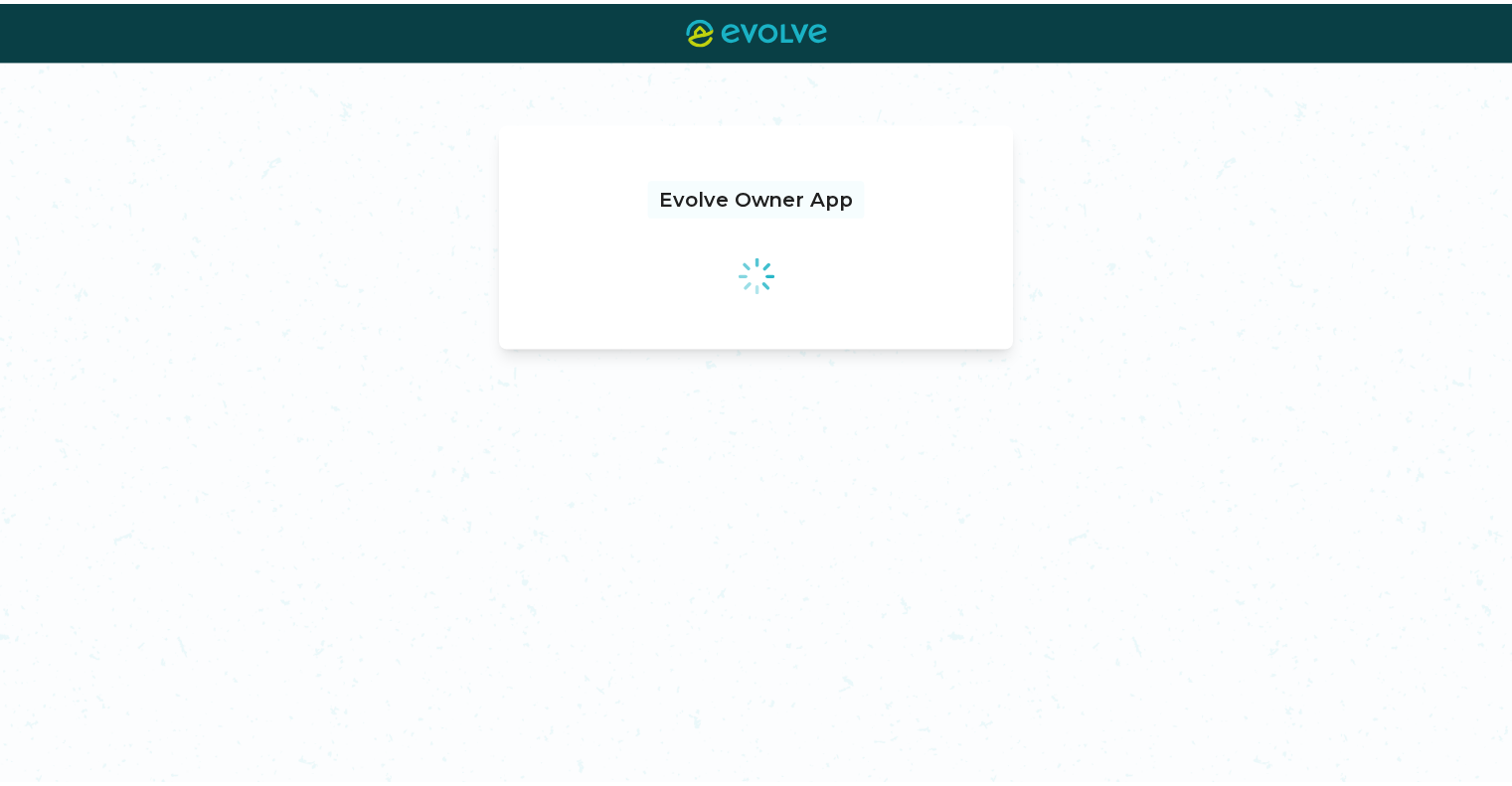 scroll, scrollTop: 0, scrollLeft: 0, axis: both 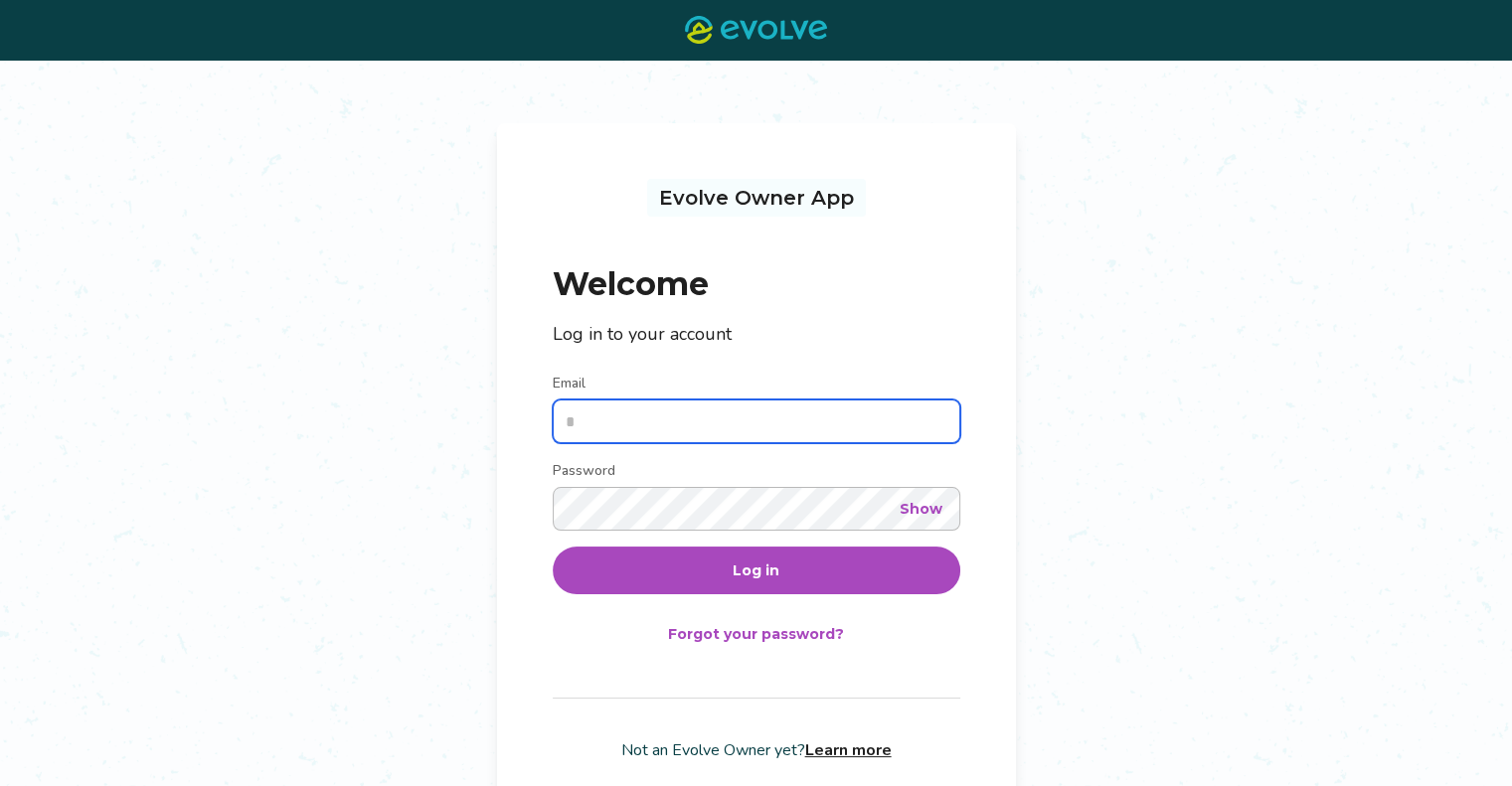 click on "Email" at bounding box center [756, 421] 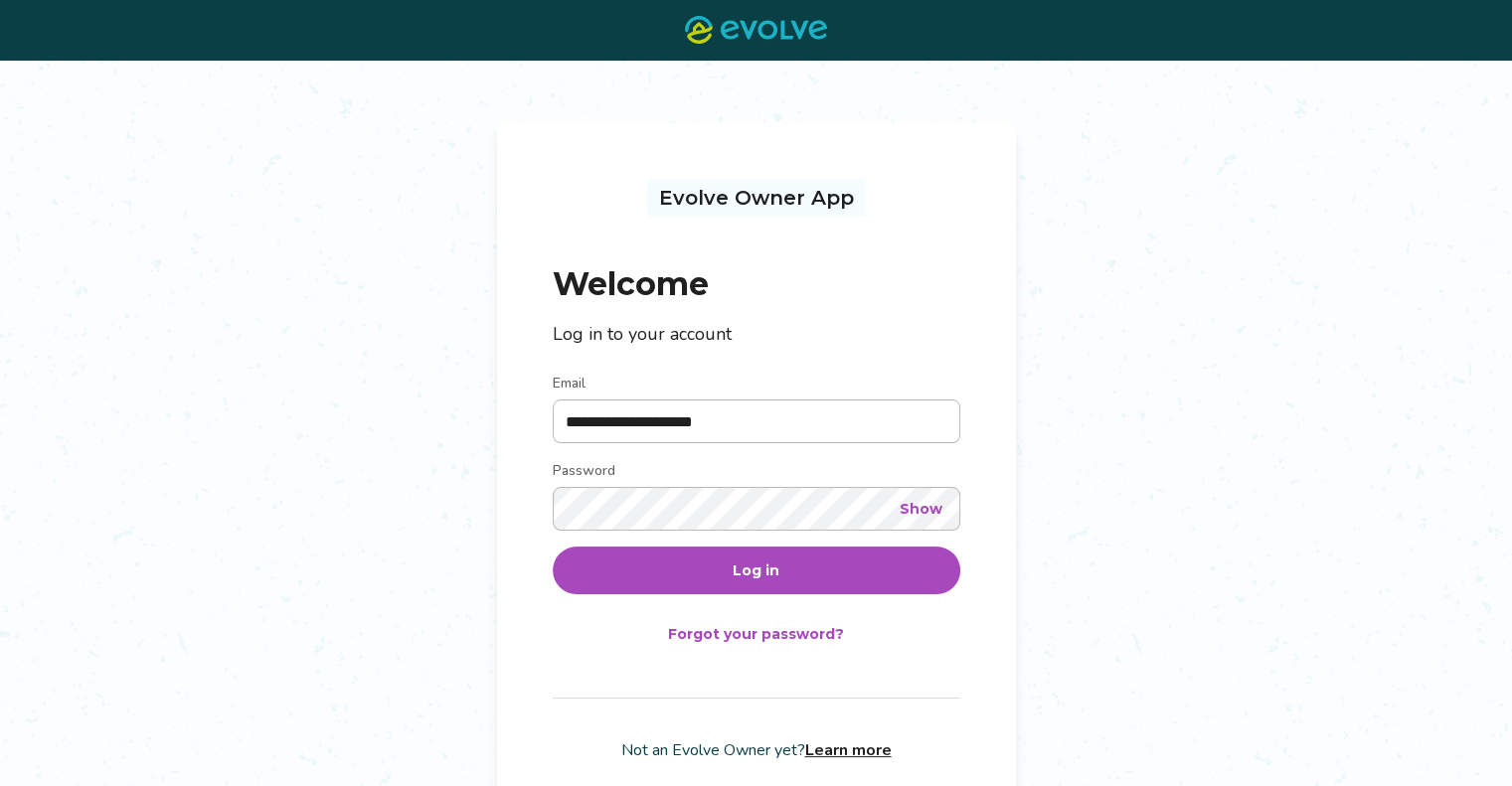 click on "Log in" at bounding box center [756, 570] 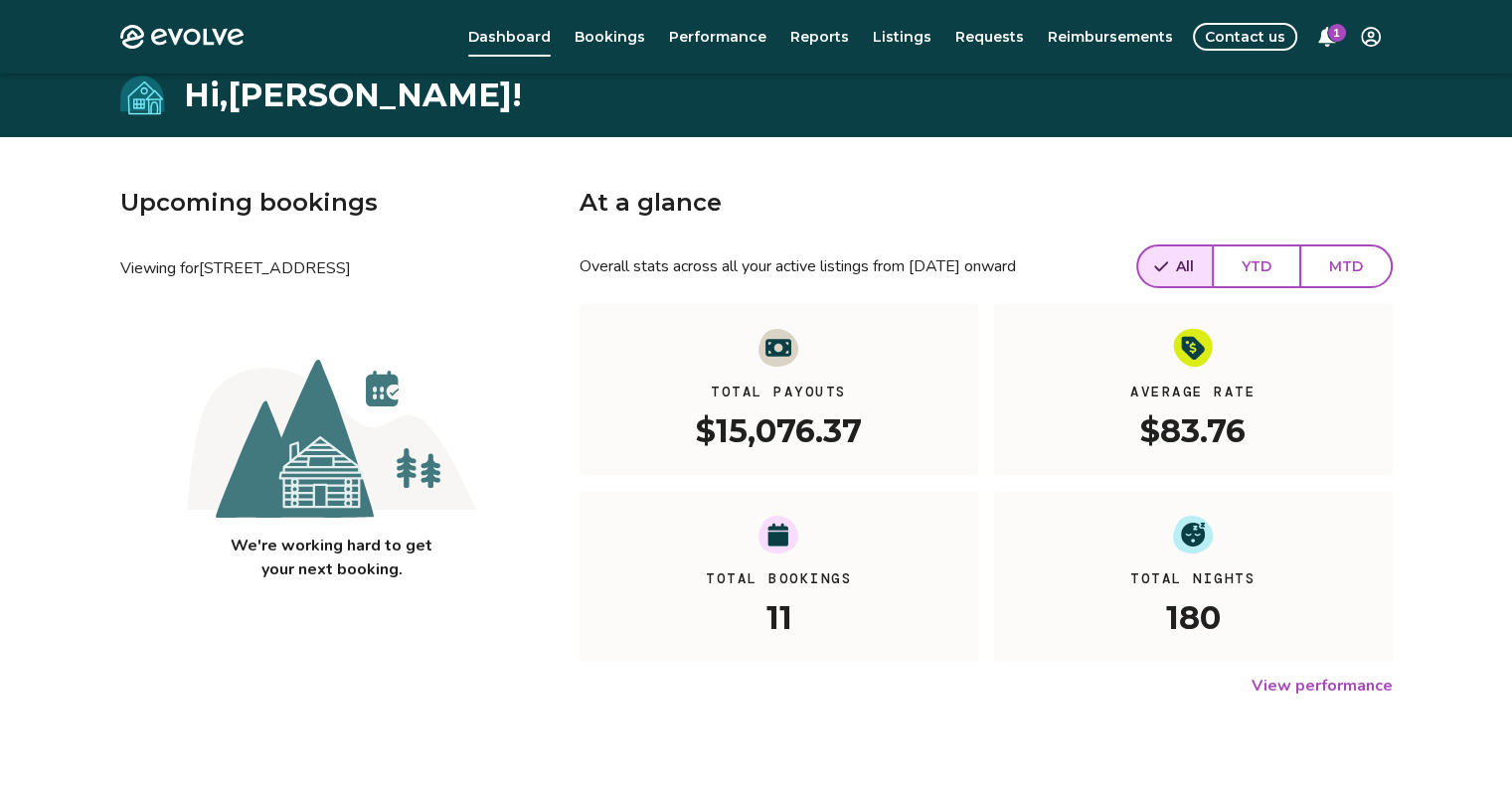 scroll, scrollTop: 0, scrollLeft: 0, axis: both 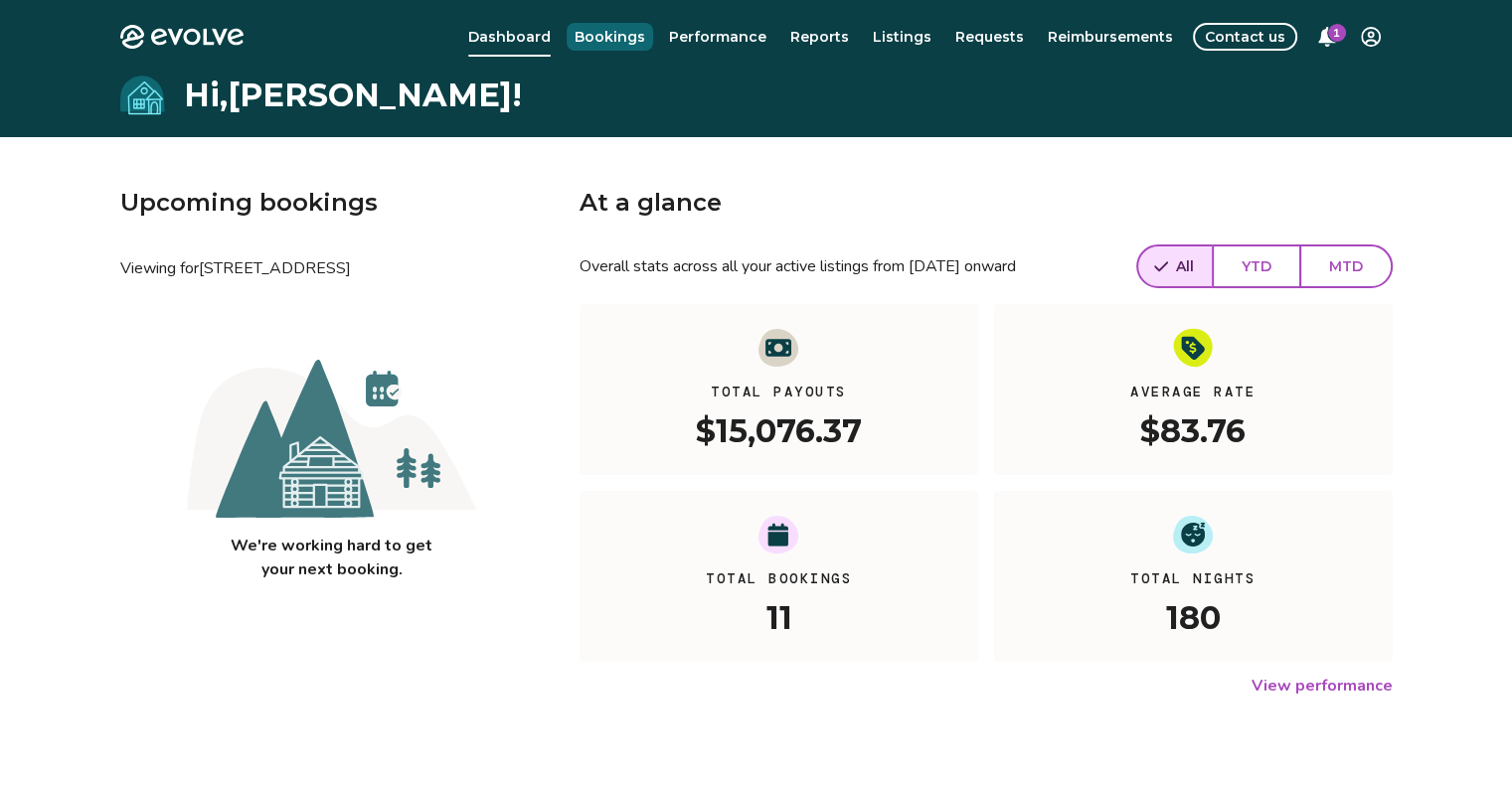 click on "Bookings" at bounding box center [609, 37] 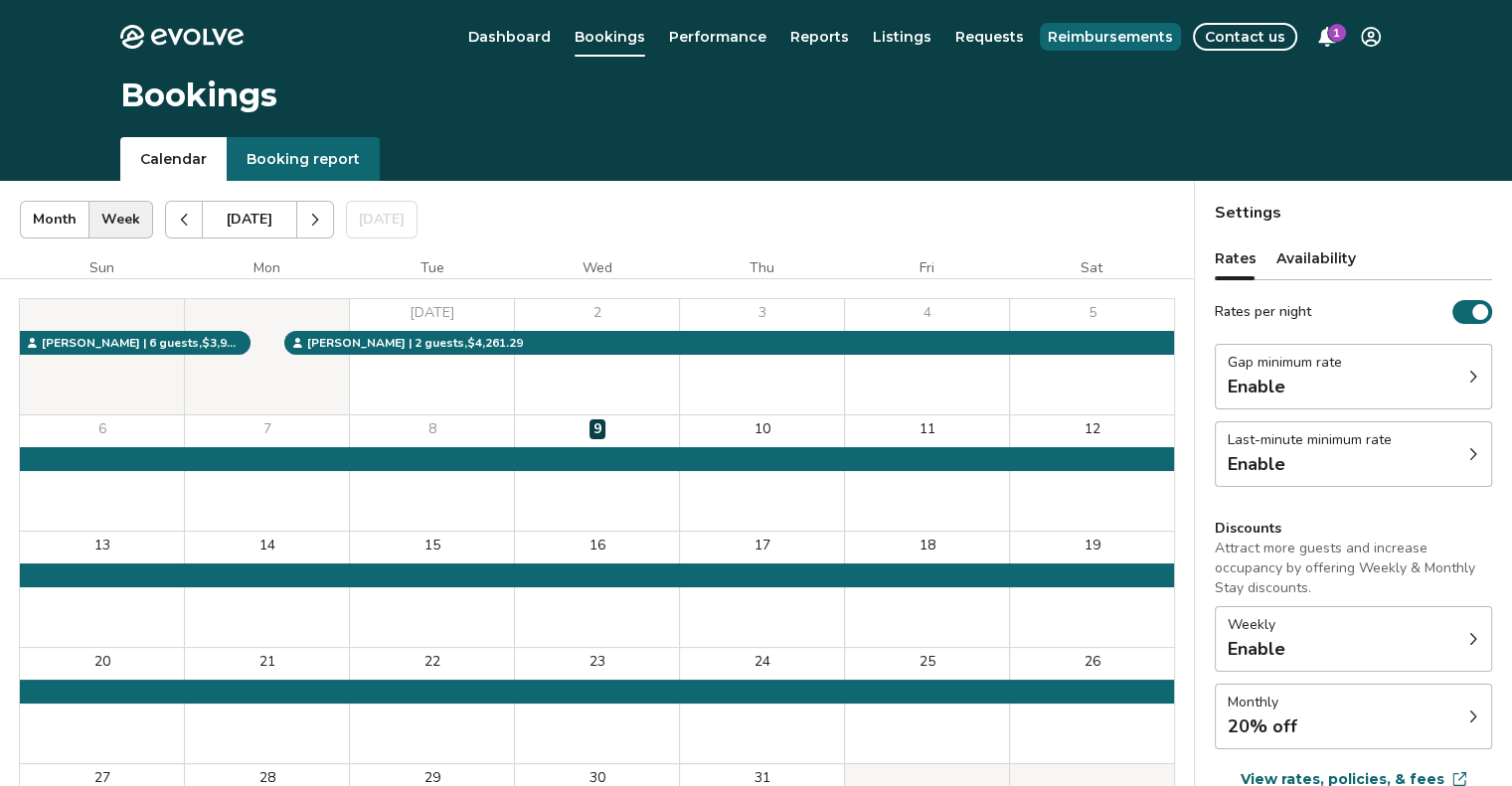 click on "Reimbursements" at bounding box center [1110, 37] 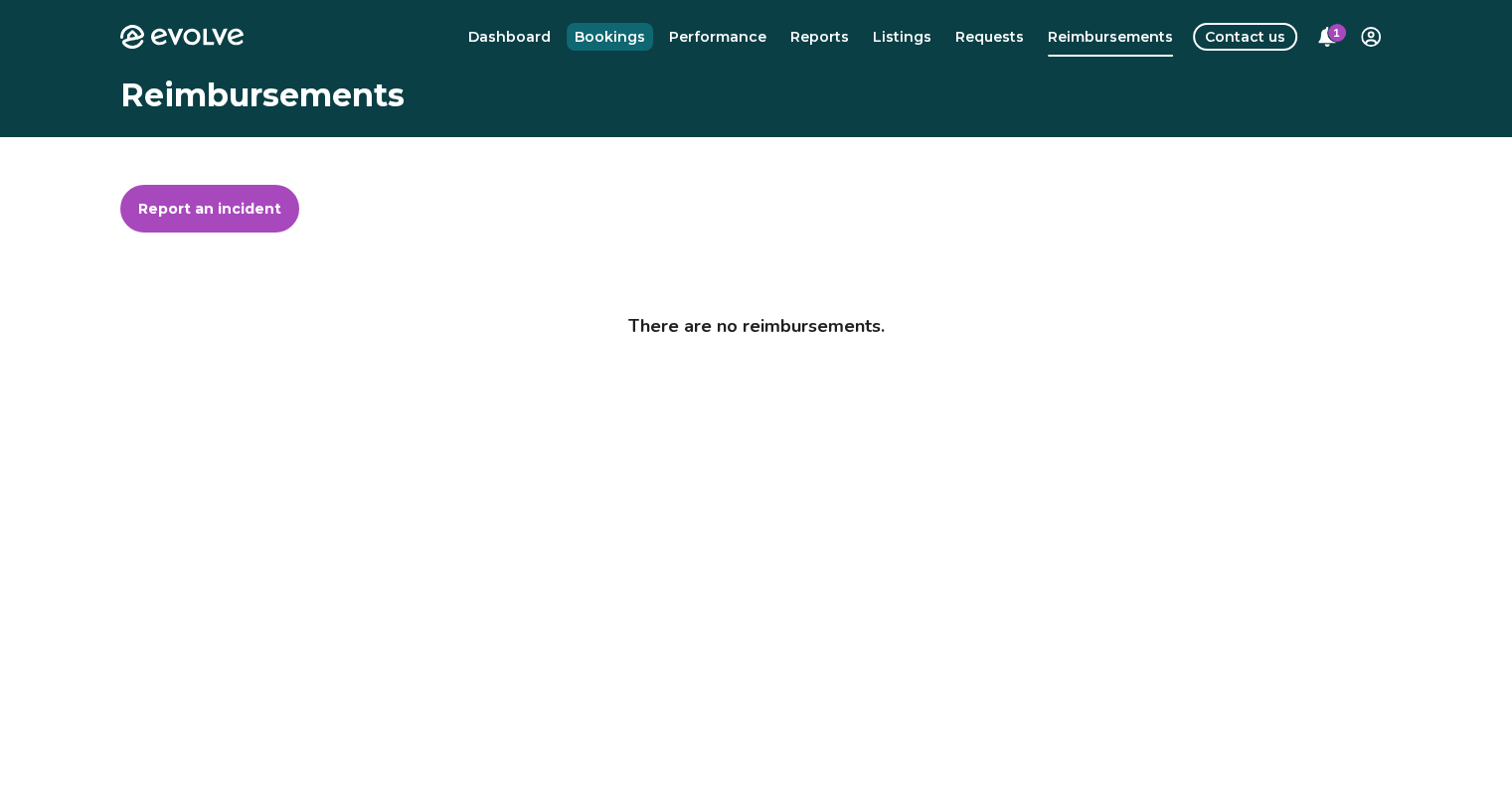 click on "Bookings" at bounding box center [609, 37] 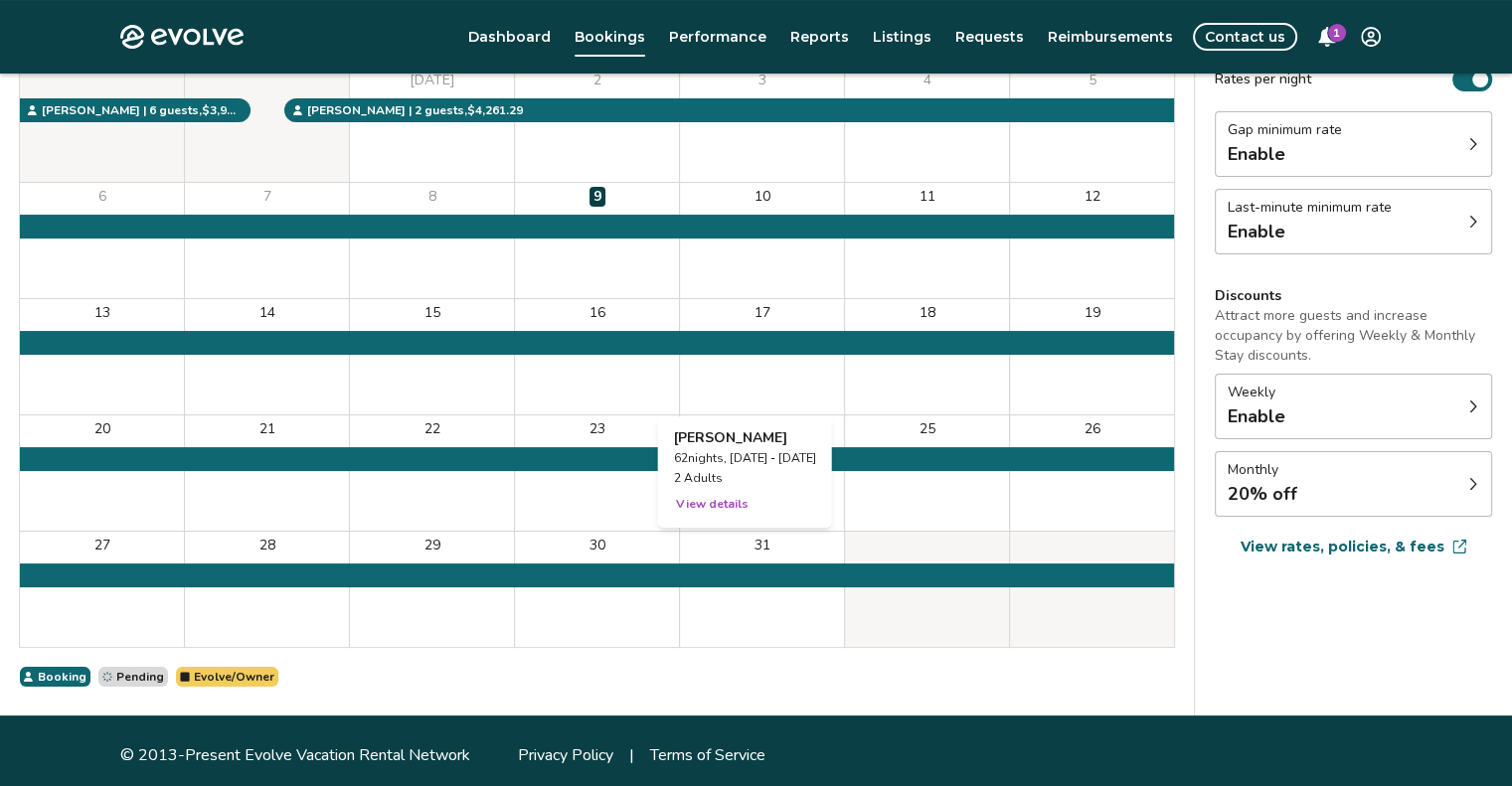 scroll, scrollTop: 241, scrollLeft: 0, axis: vertical 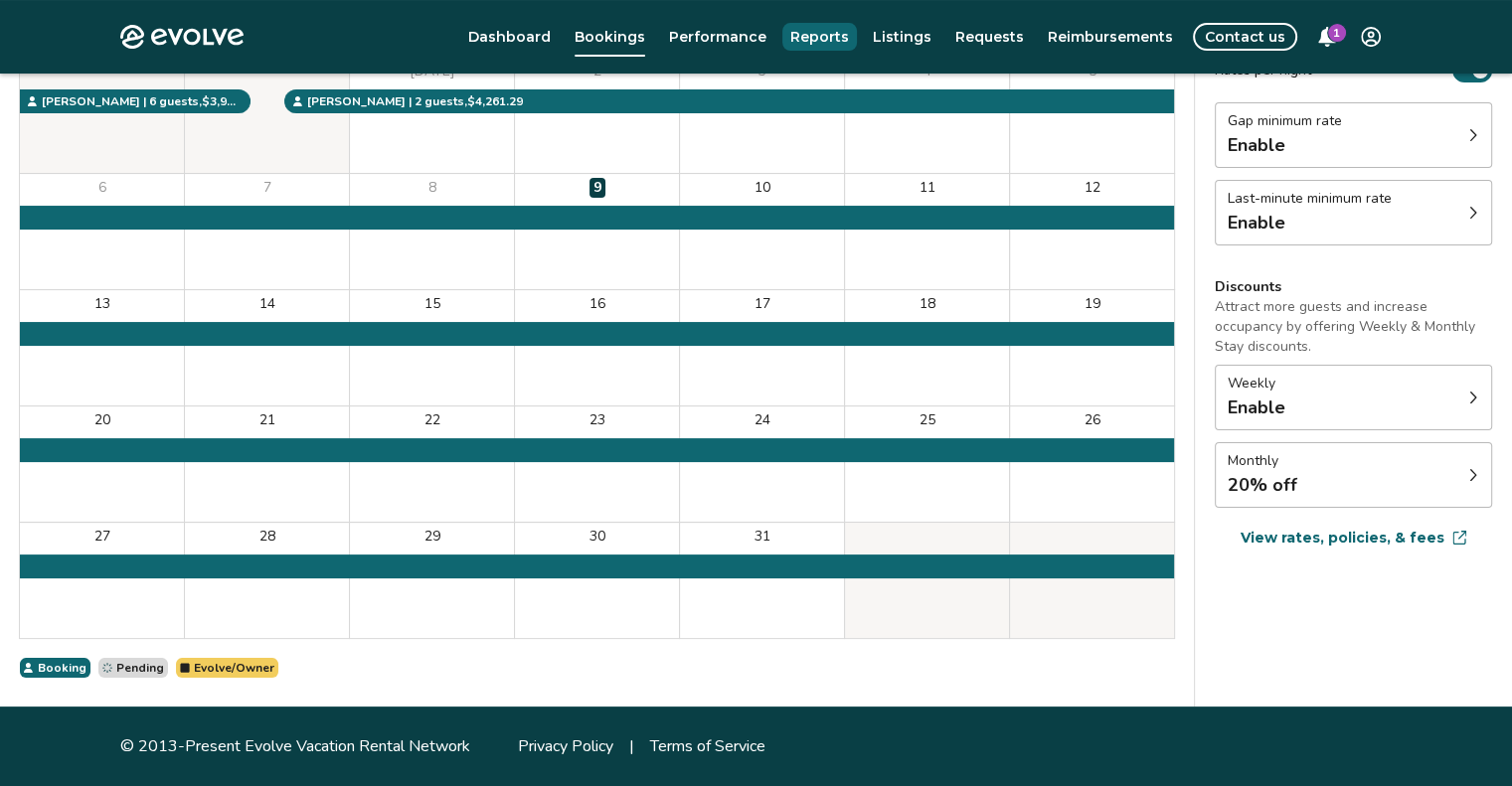 click on "Reports" at bounding box center [819, 37] 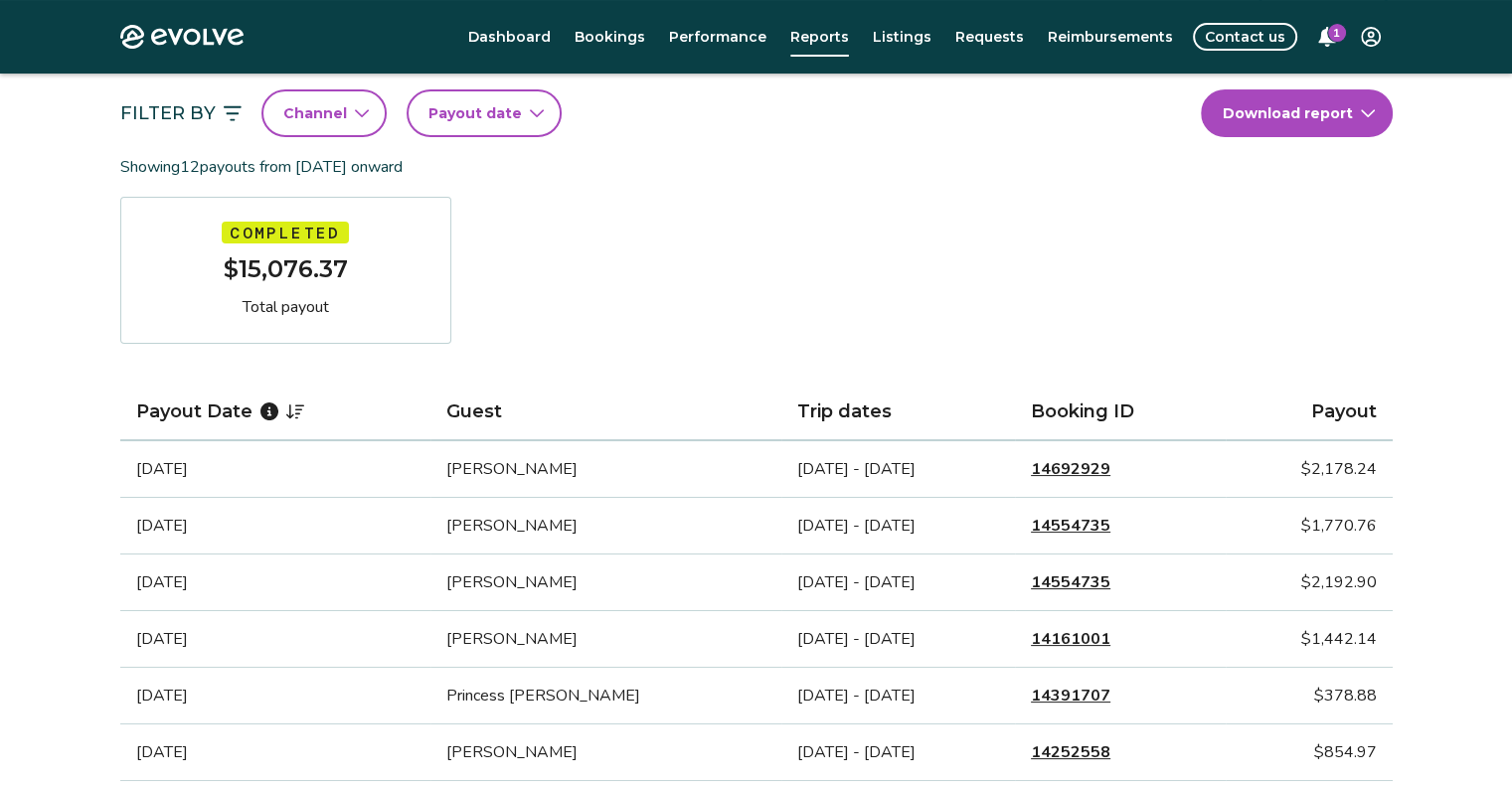 scroll, scrollTop: 199, scrollLeft: 0, axis: vertical 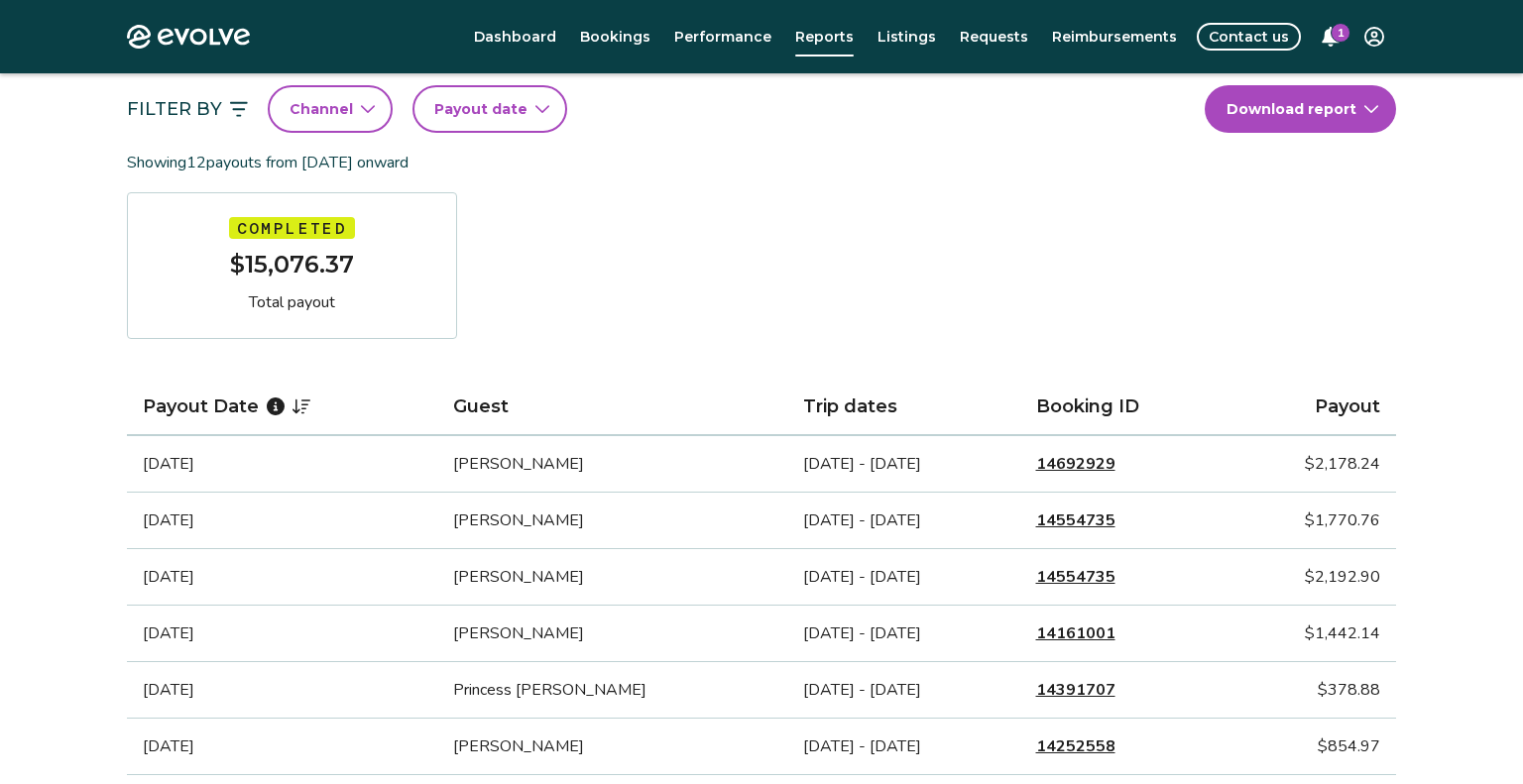 click on "Evolve Dashboard Bookings Performance Reports Listings Requests Reimbursements Contact us 1 Reports Completed payouts Pending payouts Taxes Charges Adjustments 💰 We’re here to help! Get answers to common questions about   completed payouts  and explore support resources. Jump to FAQs Filter By  Channel Payout date Download   report Showing  12  payouts   from [DATE] onward Completed $15,076.37 Total payout Payout Date Guest Trip dates Booking ID Payout [DATE] [PERSON_NAME] [DATE] - [DATE] 14692929 $2,178.24 [DATE] [PERSON_NAME] [DATE] - [DATE] 14554735 $1,770.76 [DATE] [PERSON_NAME] [DATE] - [DATE] 14554735 $2,192.90 [DATE] [PERSON_NAME] [DATE] - [DATE] 14161001 $1,442.14 [DATE] Princess [PERSON_NAME] [DATE] - [DATE] 14391707 $378.88 [DATE] [PERSON_NAME] [DATE] - [DATE] 14252558 $854.97 [DATE] [PERSON_NAME] [DATE] - [DATE] 14187636 $687.81 [DATE] [PERSON_NAME] [DATE] - [DATE] 14130508 $891.58 [DATE]" at bounding box center [762, 826] 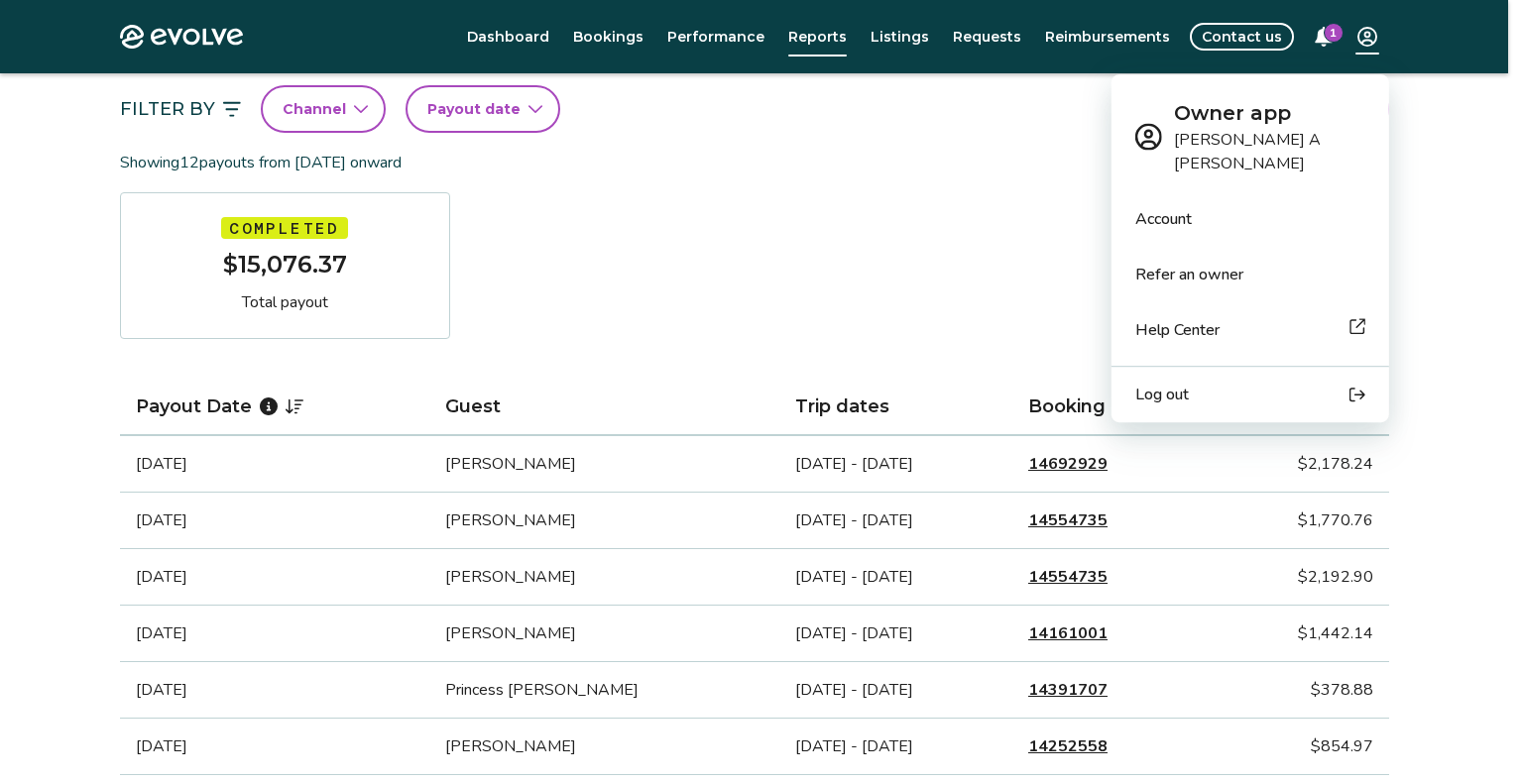 click on "Log out" at bounding box center (1250, 394) 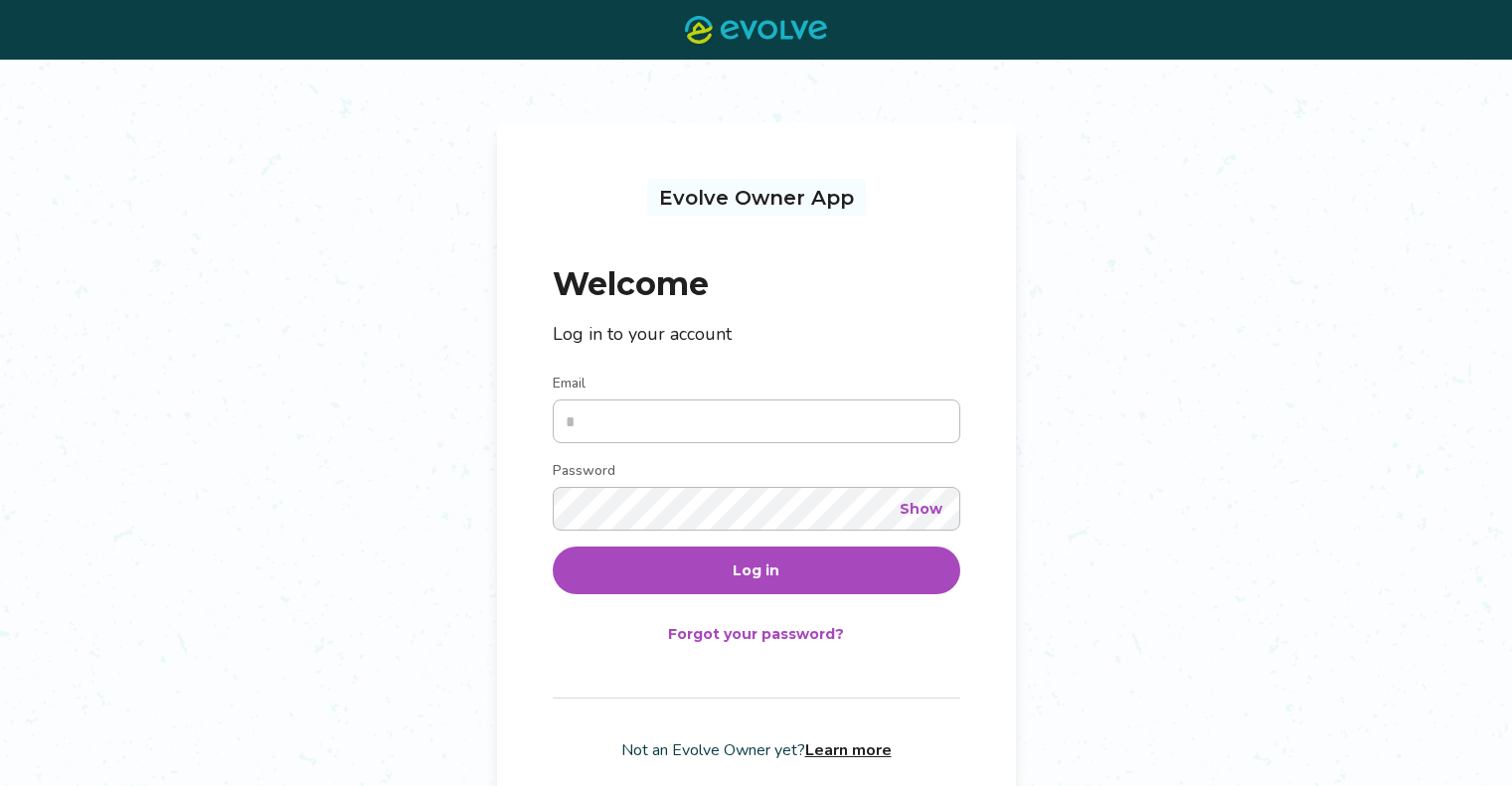 scroll, scrollTop: 0, scrollLeft: 0, axis: both 